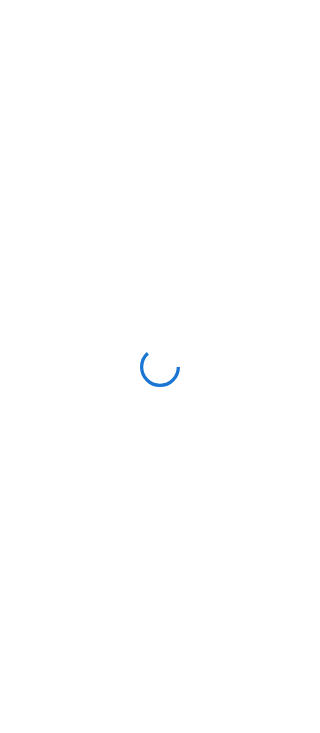 scroll, scrollTop: 0, scrollLeft: 0, axis: both 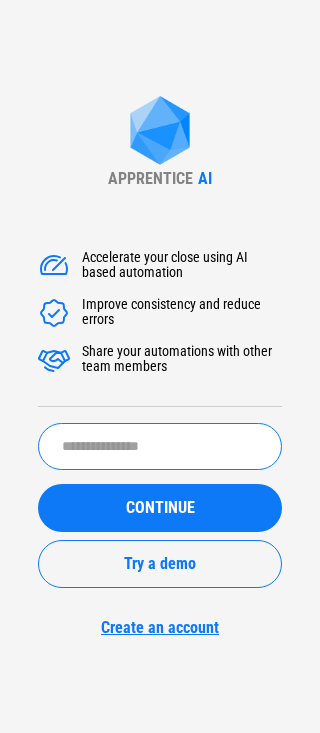 click at bounding box center [160, 446] 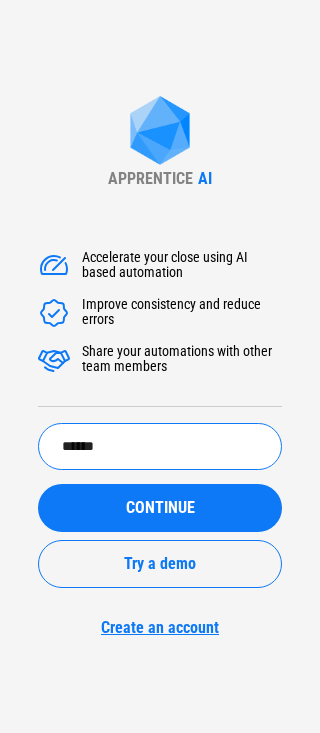 type on "******" 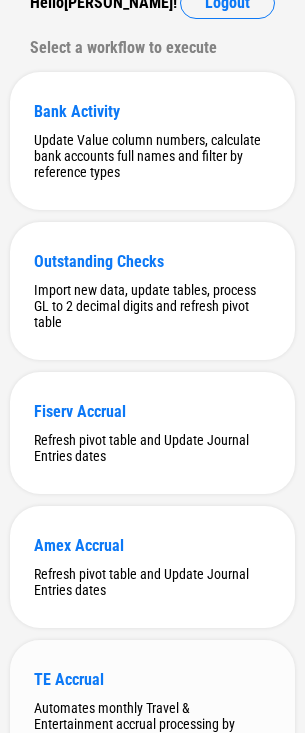 scroll, scrollTop: 395, scrollLeft: 0, axis: vertical 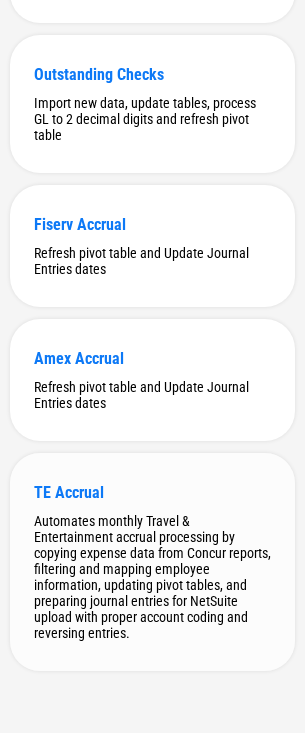 click on "Automates monthly Travel & Entertainment accrual processing by copying expense data from Concur reports, filtering and mapping employee information, updating pivot tables, and preparing journal entries for NetSuite upload with proper account coding and reversing entries." at bounding box center (152, 577) 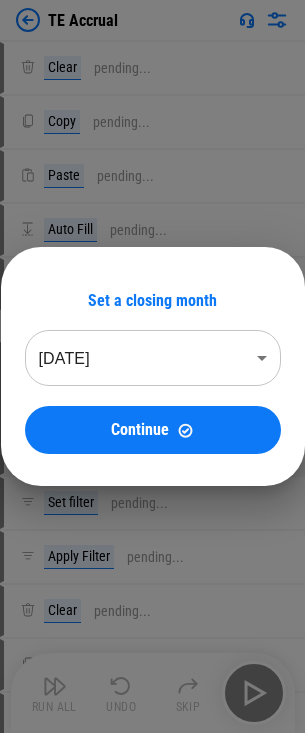 click on "TE Accrual  Clear pending... Copy pending... Paste pending... Auto Fill pending... Update pending... TE_Accrual_-_April_2025.xlsx Manual Change Required Complete the rest of the row, then press "Done" 0 Values Set filter pending... Apply Filter pending... Clear pending... Copy pending... Paste pending... Set filter pending... Apply Filter pending... Remove Rows pending... Clear All Filters pending... Remove filter pending... Refresh Pivot Table pending... Manual Change Required Please make sure all the rows are expanded in the pivot table. Clear pending... Update pending... Update pending... Update pending... Update pending... Update pending... Copy pending... Paste Values pending... Paste Values pending... Copy pending... Paste pending... Copy pending... Paste pending... Copy pending... Paste pending... Copy pending... Paste Values pending... Update pending... Auto Fill pending... Copy pending... Paste Values pending... Update pending... Auto Fill pending... Flow End Run All Undo Skip
Jun 2025" at bounding box center (152, 366) 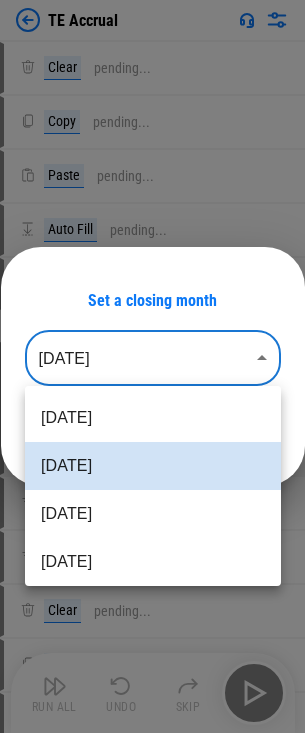 click on "Apr 2025" at bounding box center [153, 562] 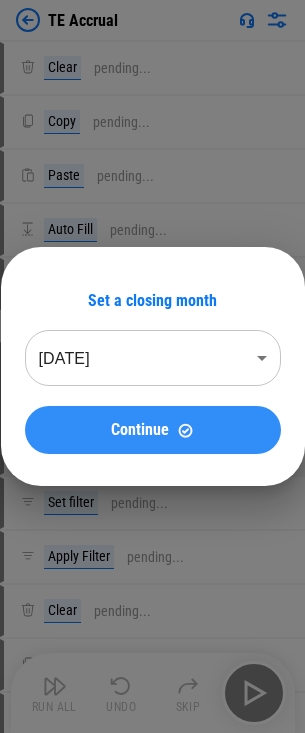 click on "Continue" at bounding box center (153, 430) 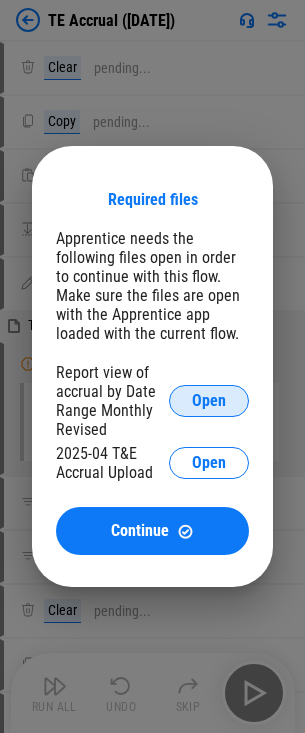 click on "Open" at bounding box center (209, 401) 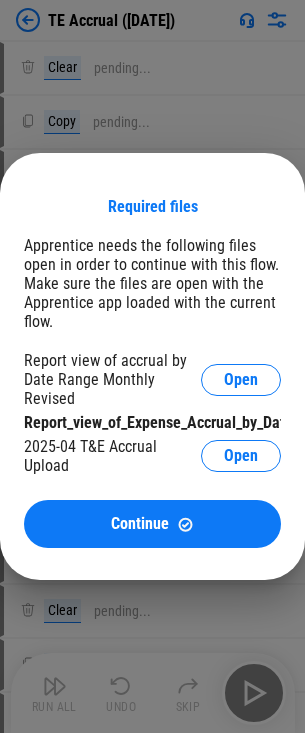 click on "Required files Apprentice needs the following files open in order to continue with this flow. Make sure the files are open with the Apprentice app loaded with the current flow. Report view of accrual by Date Range Monthly Revised Open Report_view_of_Expense_Accrual_by_Date_Range_Monthly_Revised_May_2024.xlsx 2025-04 T&E Accrual Upload Open Continue" at bounding box center (152, 366) 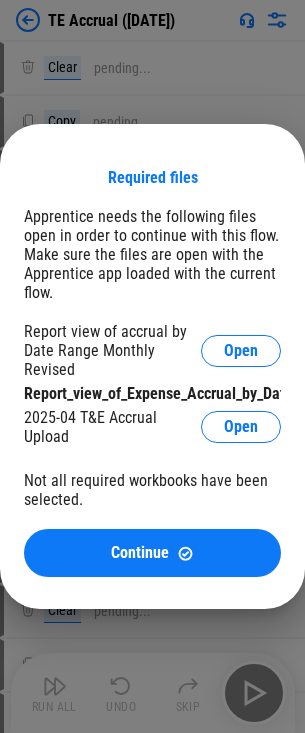 click on "Required files Apprentice needs the following files open in order to continue with this flow. Make sure the files are open with the Apprentice app loaded with the current flow. Report view of accrual by Date Range Monthly Revised Open Report_view_of_Expense_Accrual_by_Date_Range_Monthly_Revised_May_2024.xlsx 2025-04 T&E Accrual Upload Open Not all required workbooks have been selected. Continue" at bounding box center (152, 366) 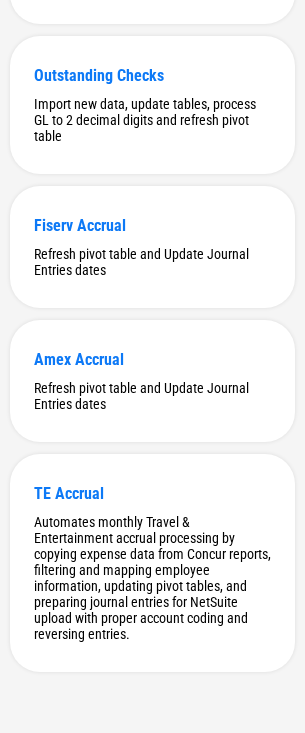scroll, scrollTop: 395, scrollLeft: 0, axis: vertical 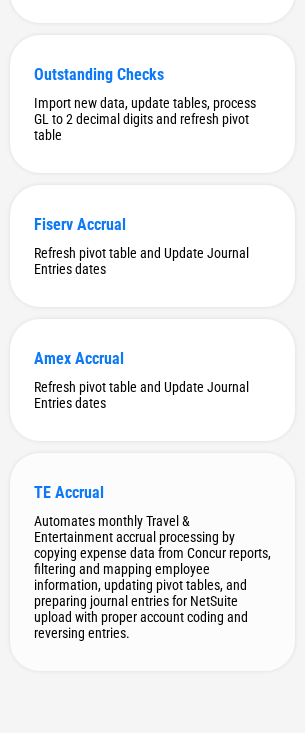 click on "TE Accrual" at bounding box center (152, 492) 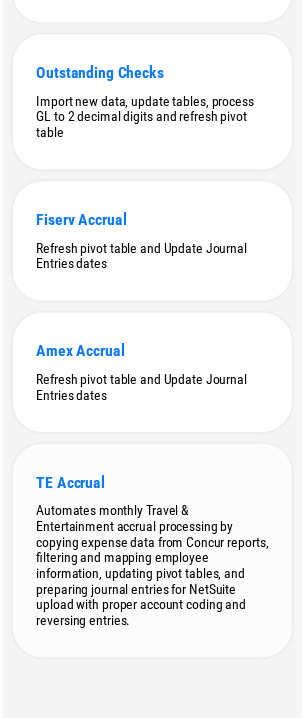 scroll, scrollTop: 0, scrollLeft: 0, axis: both 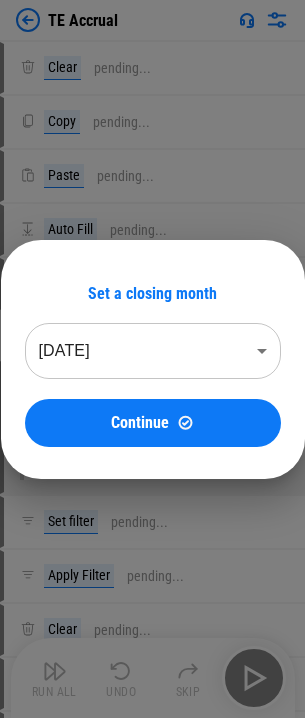 click on "TE Accrual  Clear pending... Copy pending... Paste pending... Auto Fill pending... Update pending... Report_view_of_Expense_Accrual_by_Date_Range_Monthly_Revised_May_2024.xlsx Manual Change Required Complete the rest of the row, then press "Done" 0 Values Set filter pending... Apply Filter pending... Clear pending... Copy pending... Paste pending... Set filter pending... Apply Filter pending... Remove Rows pending... Clear All Filters pending... Remove filter pending... Refresh Pivot Table pending... Manual Change Required Please make sure all the rows are expanded in the pivot table. Clear pending... Update pending... Update pending... Update pending... Update pending... Update pending... Copy pending... Paste Values pending... Paste Values pending... Copy pending... Paste pending... Copy pending... Paste pending... Copy pending... Paste pending... Copy pending... Paste Values pending... Update pending... Auto Fill pending... Copy pending... Paste Values pending... Update pending... Auto Fill Undo" at bounding box center (152, 359) 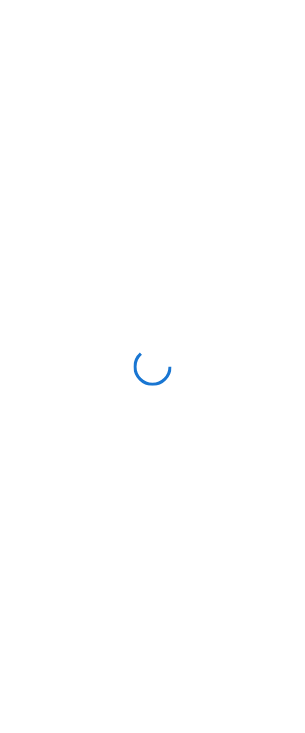 scroll, scrollTop: 0, scrollLeft: 0, axis: both 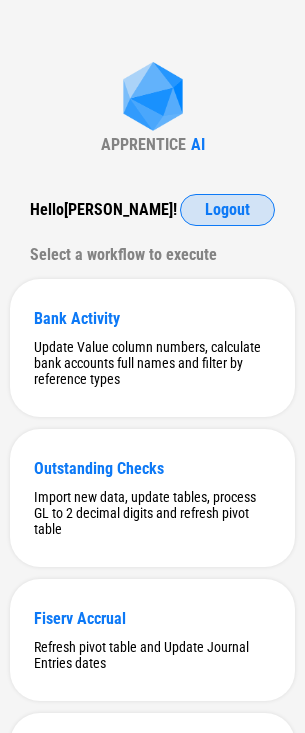 click on "Logout" at bounding box center (227, 210) 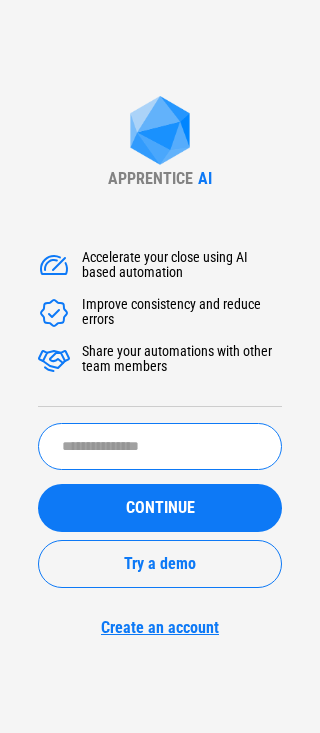 click at bounding box center (160, 446) 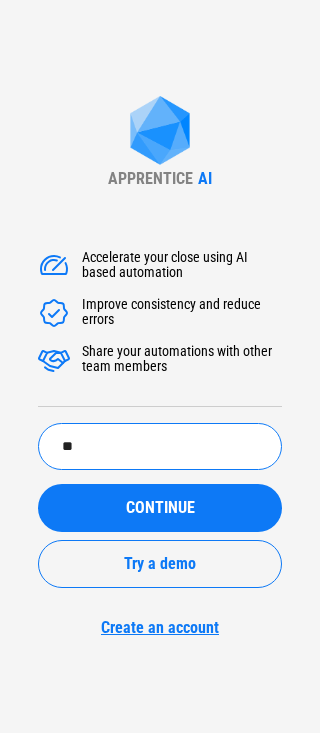 type on "*" 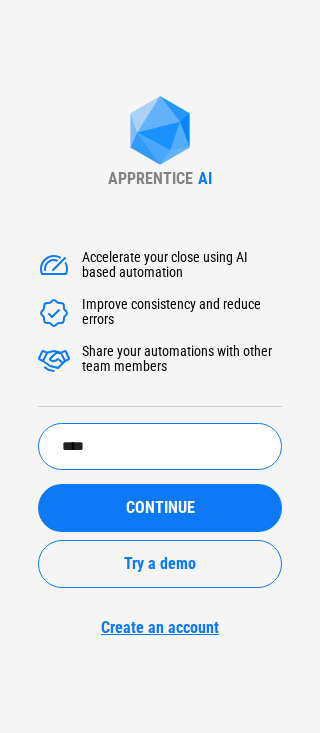 click on "****" at bounding box center [160, 446] 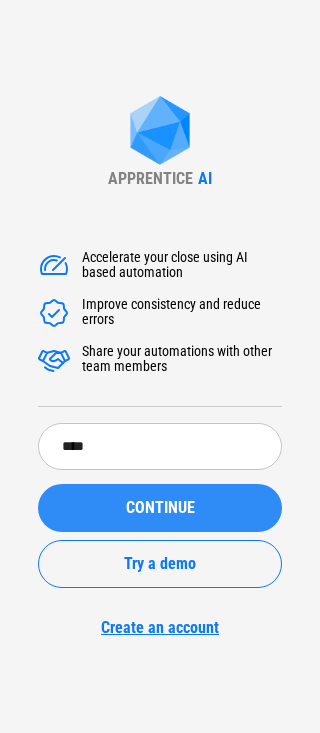 click on "CONTINUE" at bounding box center [160, 508] 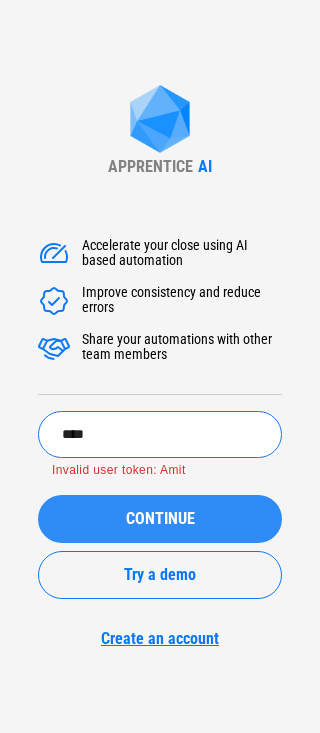 click on "****" at bounding box center (160, 434) 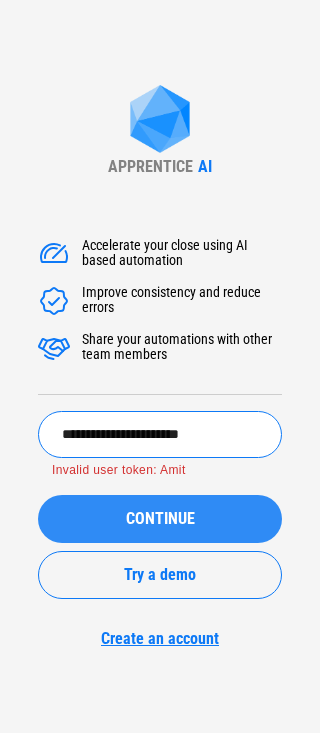type on "**********" 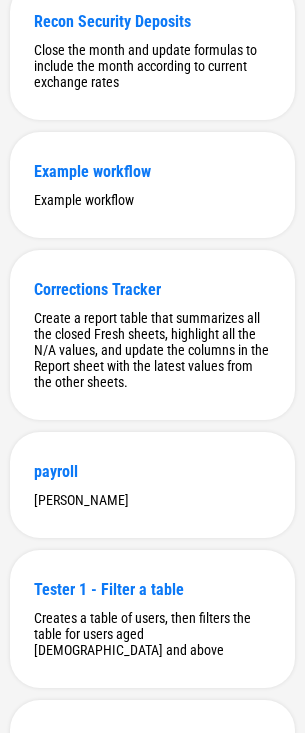 scroll, scrollTop: 8677, scrollLeft: 0, axis: vertical 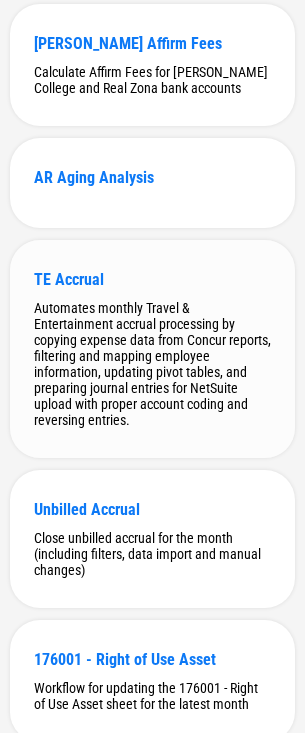 click on "TE Accrual" at bounding box center (152, 279) 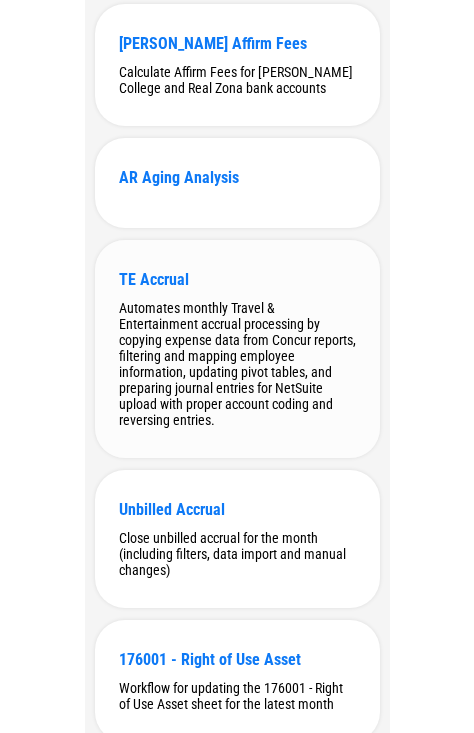 scroll, scrollTop: 0, scrollLeft: 0, axis: both 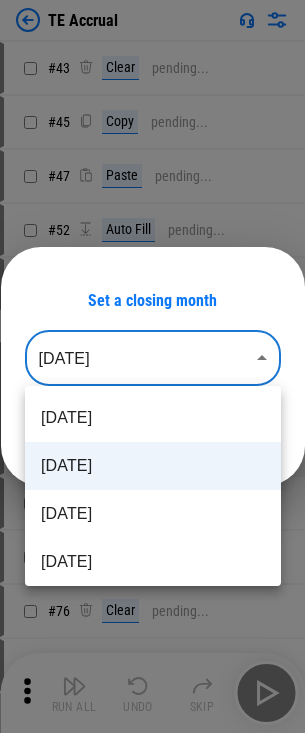 click on "TE Accrual  # 43 Clear pending... # 45 Copy pending... # 47 Paste pending... # 52 Auto Fill pending... # 65 Update pending... TE_Accrual_-_April_2025.xlsx # 66 Manual Change Required Complete the rest of the row, then press "Done" 0 Values # 74 Set filter pending... # 75 Apply Filter pending... # 76 Clear pending... # 77 Copy pending... # 79 Paste pending... # 81 Set filter pending... # 82 Apply Filter pending... # 84 Remove Rows pending... # 85 Clear All Filters pending... # 86 Remove filter pending... # 88 Refresh Pivot Table pending... # 89 Manual Change Required Please make sure all the rows are expanded in the pivot table. # 94 Clear pending... # 95 Update pending... # 96 Update pending... # 97 Update pending... # 98 Update pending... # 99 Update pending... # 102 Copy pending... # 104 Paste Values pending... # 105 Paste Values pending... # 107 Copy pending... # 108 Paste pending... # 109 Copy pending... # 110 Paste pending... # 111 Copy pending... # 112 Paste pending... # 115 Copy pending... # #" at bounding box center (152, 366) 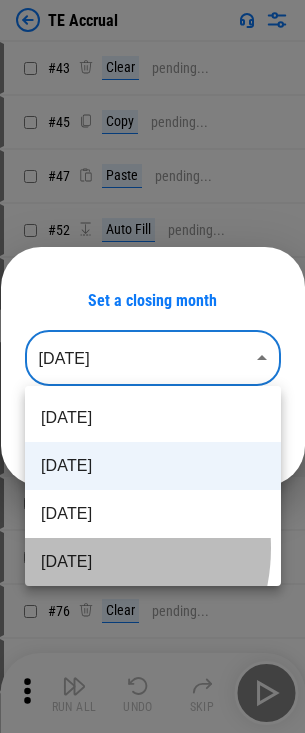click on "Apr 2025" at bounding box center [153, 562] 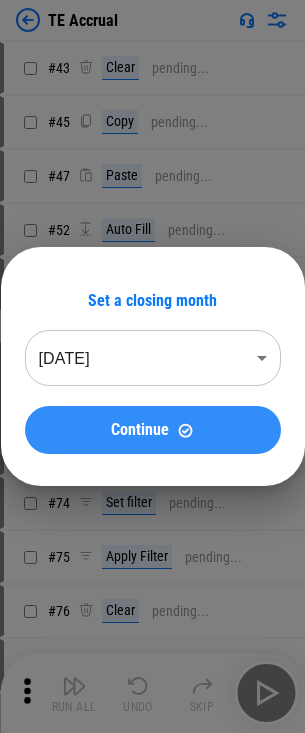click on "Continue" at bounding box center (140, 430) 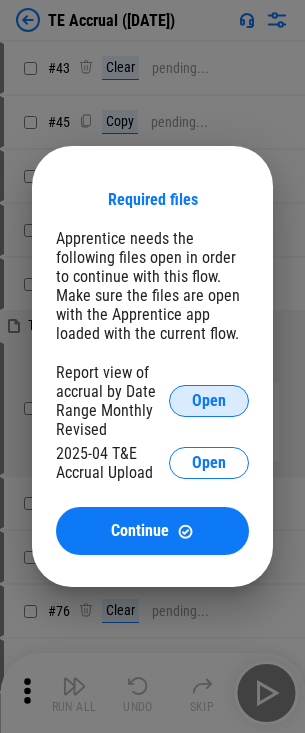 click on "Open" at bounding box center (209, 401) 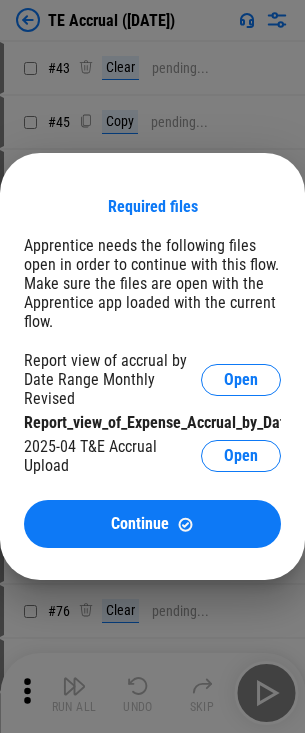 click on "Report view of accrual by Date Range Monthly Revised Open Report_view_of_Expense_Accrual_by_Date_Range_Monthly_Revised_May_2024.xlsx 2025-04 T&E Accrual Upload Open" at bounding box center [152, 415] 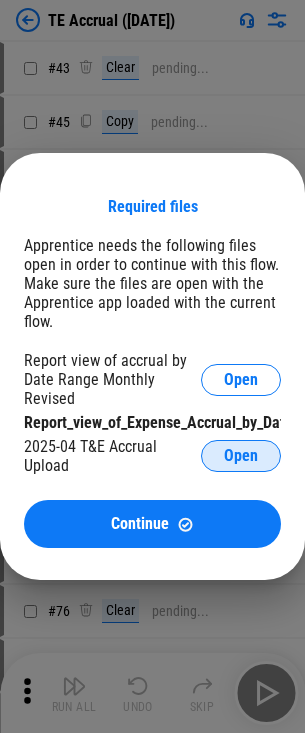 click on "Open" at bounding box center (241, 456) 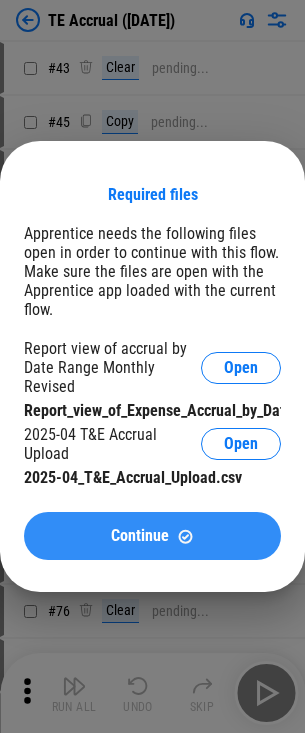 click on "Continue" at bounding box center (152, 536) 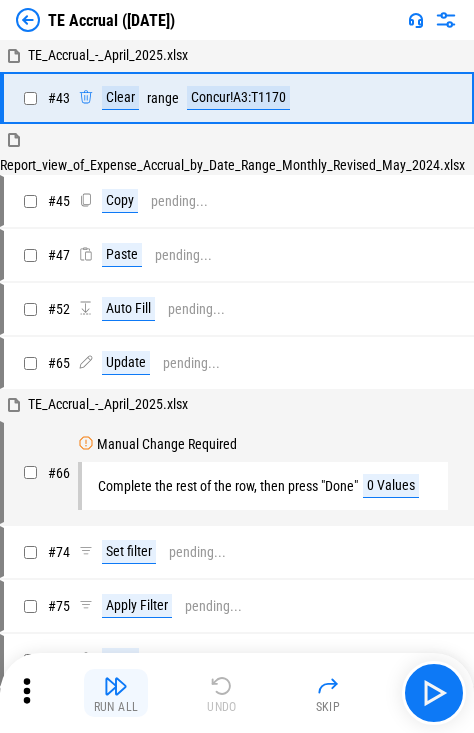 click at bounding box center (116, 686) 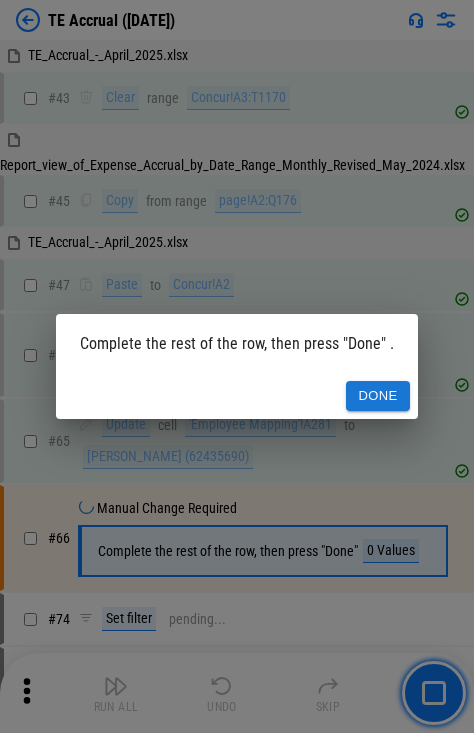 click on "Done" at bounding box center [378, 396] 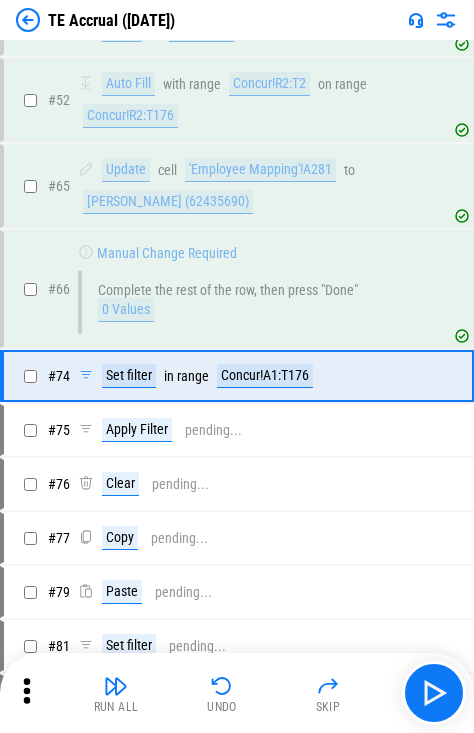 scroll, scrollTop: 266, scrollLeft: 0, axis: vertical 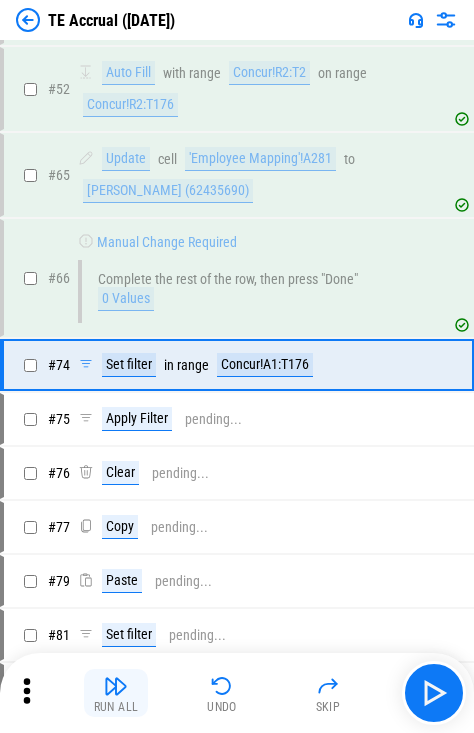 click on "Run All" at bounding box center [116, 693] 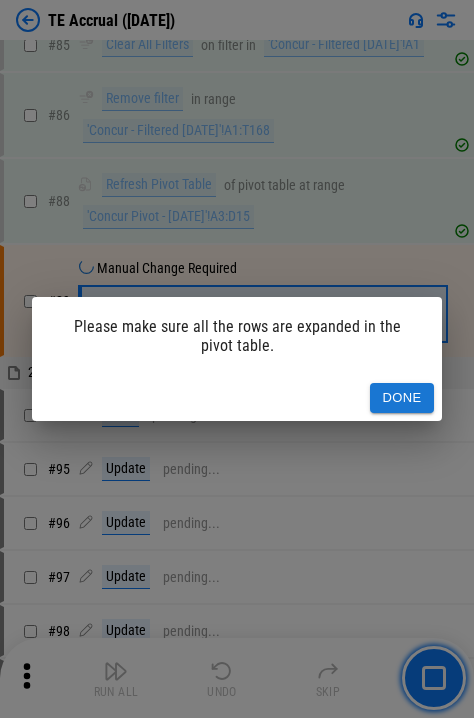 scroll, scrollTop: 1089, scrollLeft: 0, axis: vertical 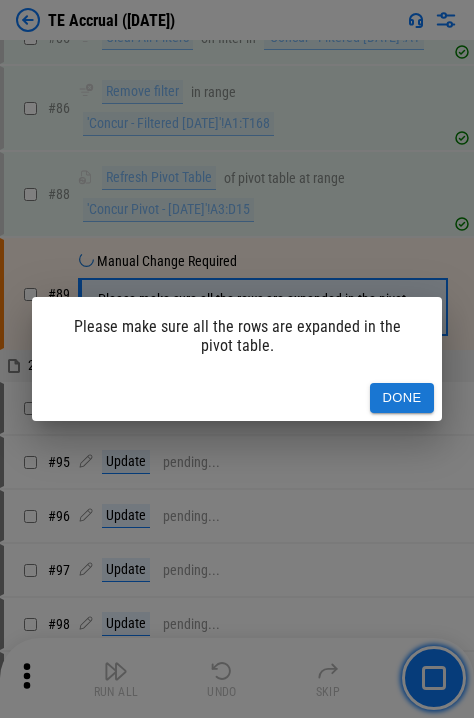 click on "Done" at bounding box center [402, 398] 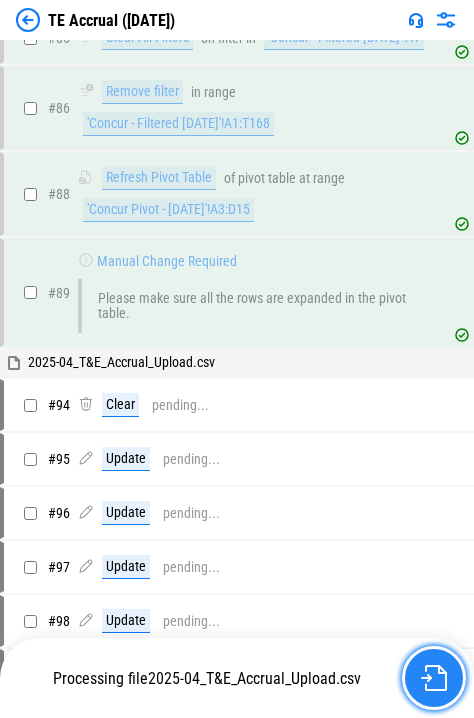 click at bounding box center [434, 678] 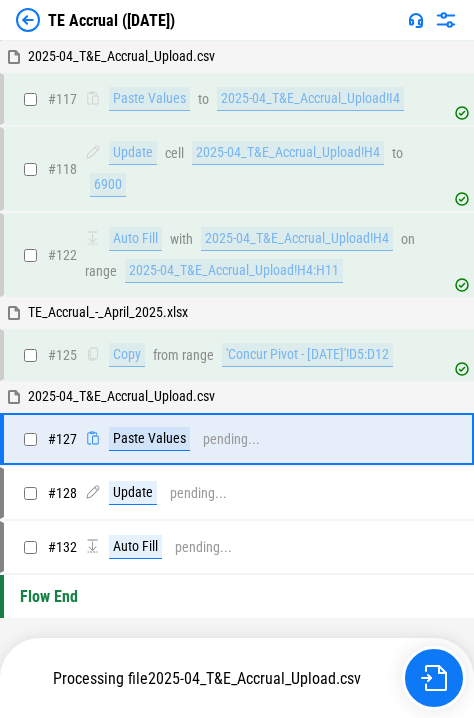 scroll, scrollTop: 2636, scrollLeft: 0, axis: vertical 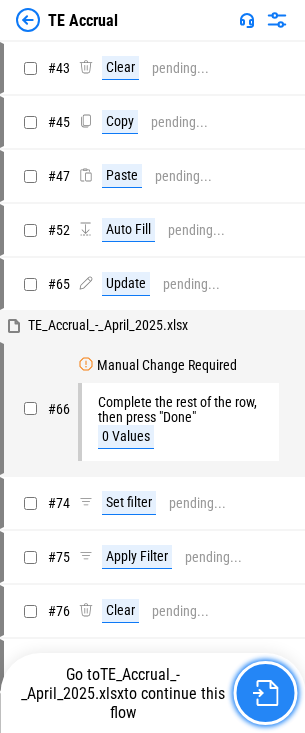 click at bounding box center (265, 693) 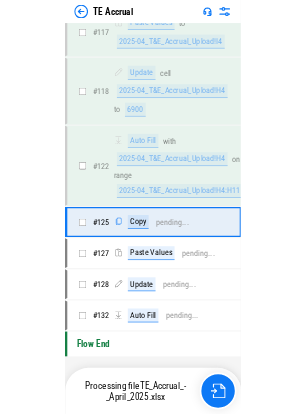 scroll, scrollTop: 3493, scrollLeft: 0, axis: vertical 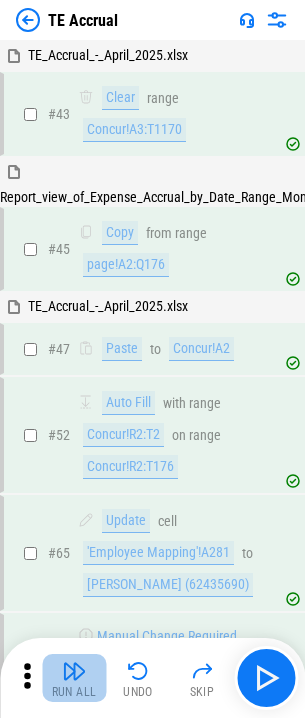 click on "Run All" at bounding box center (74, 678) 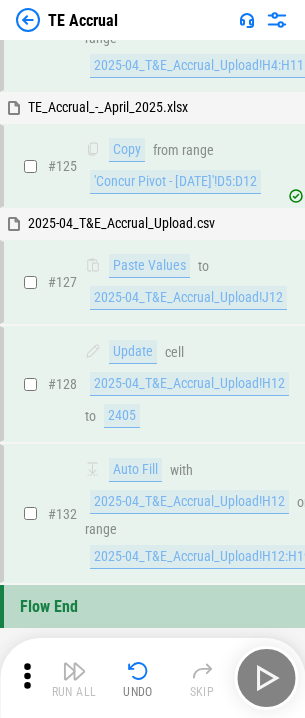 scroll, scrollTop: 3768, scrollLeft: 0, axis: vertical 